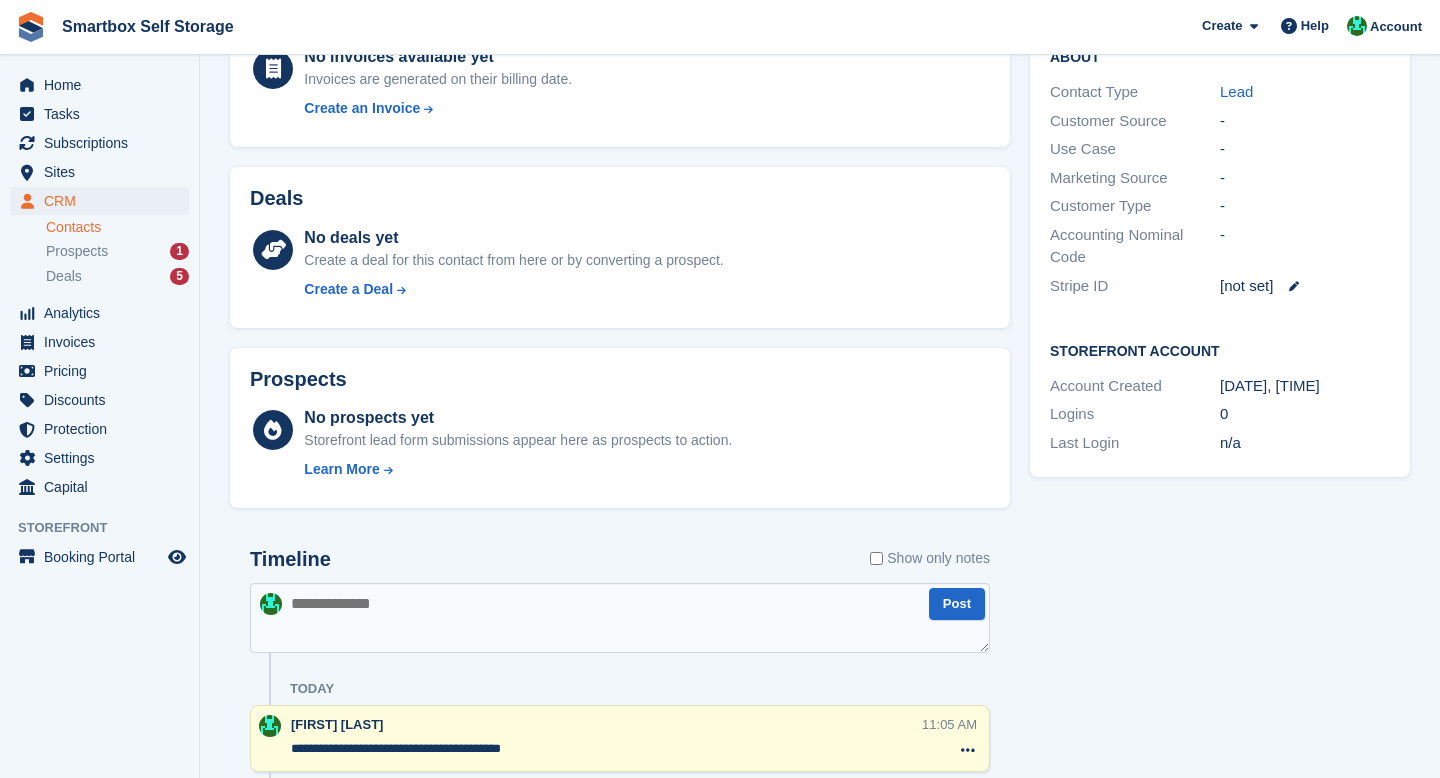 scroll, scrollTop: 830, scrollLeft: 0, axis: vertical 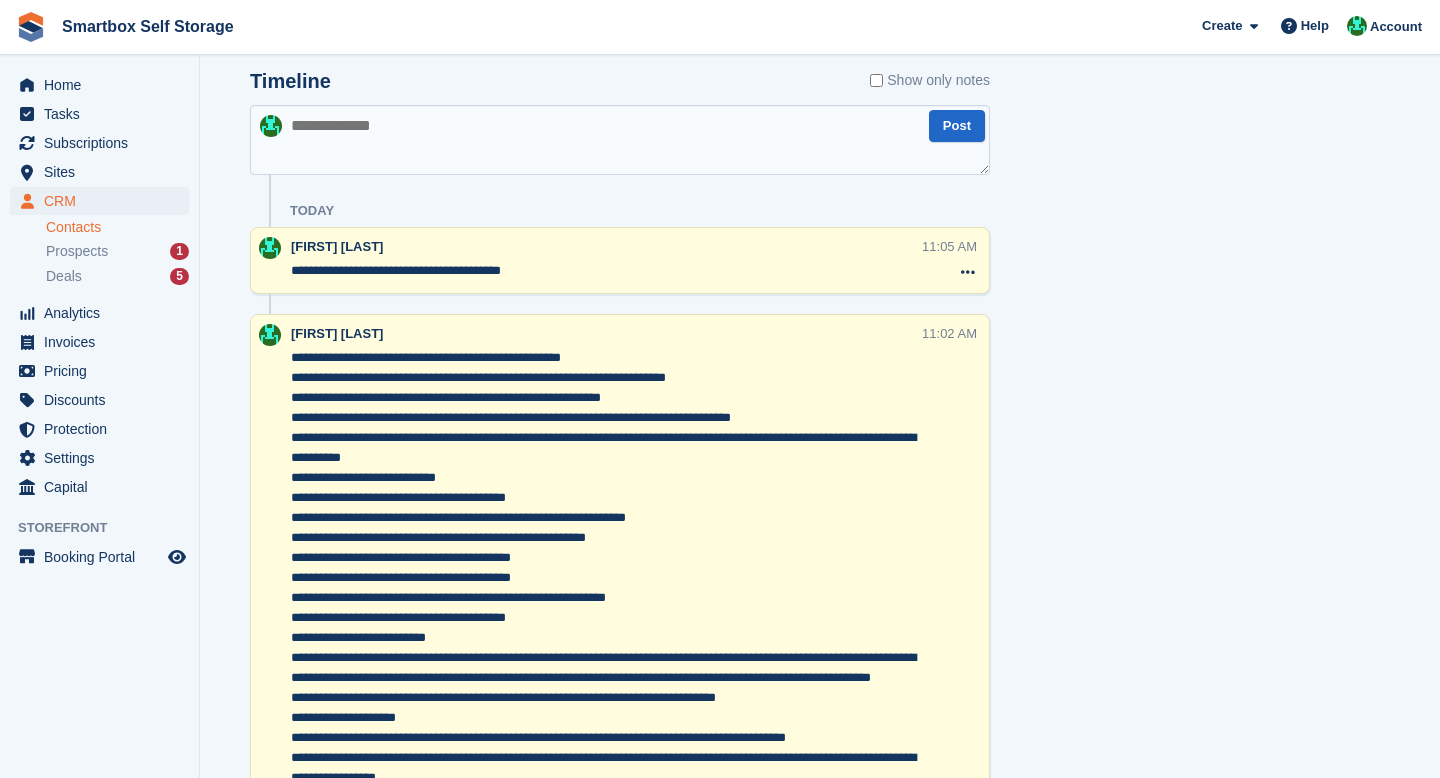 click at bounding box center (620, 140) 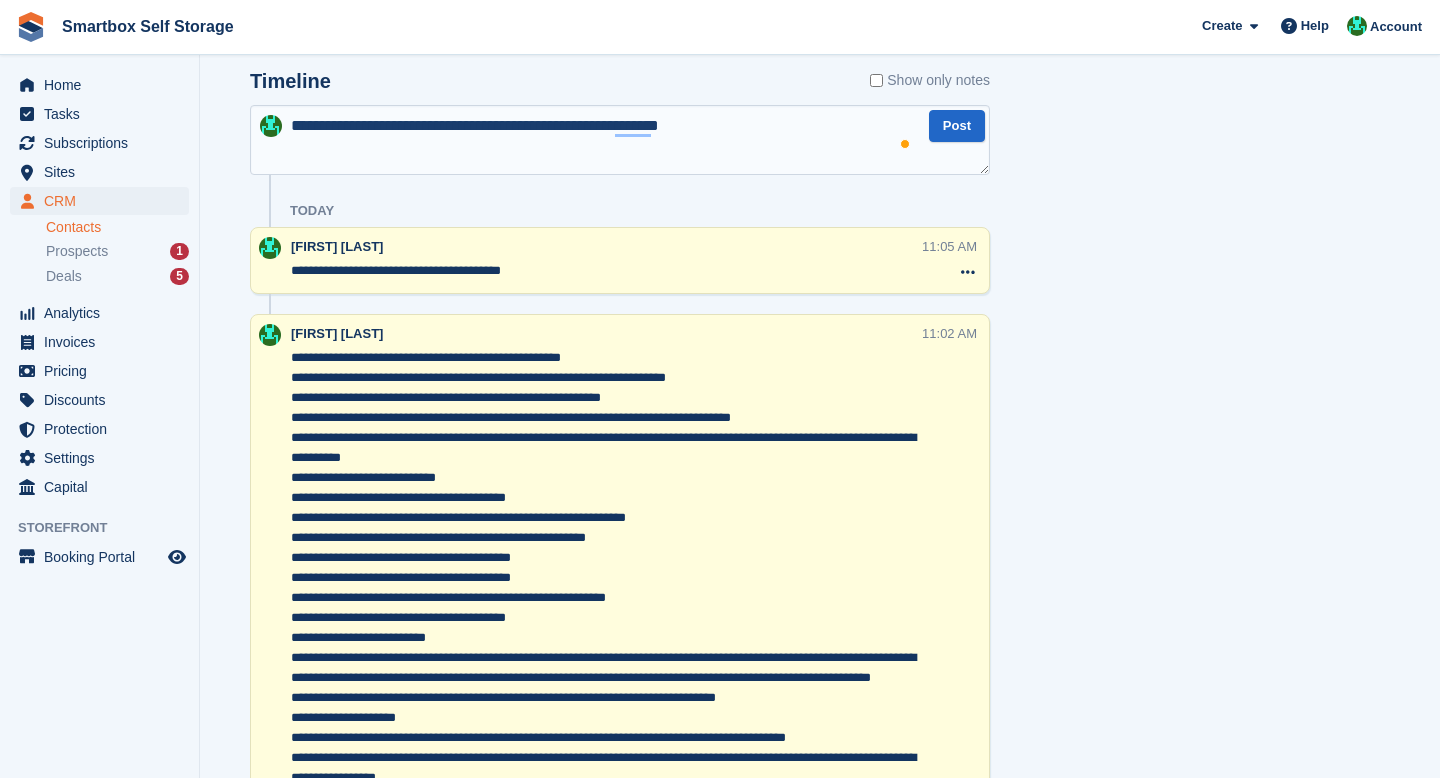 type on "**********" 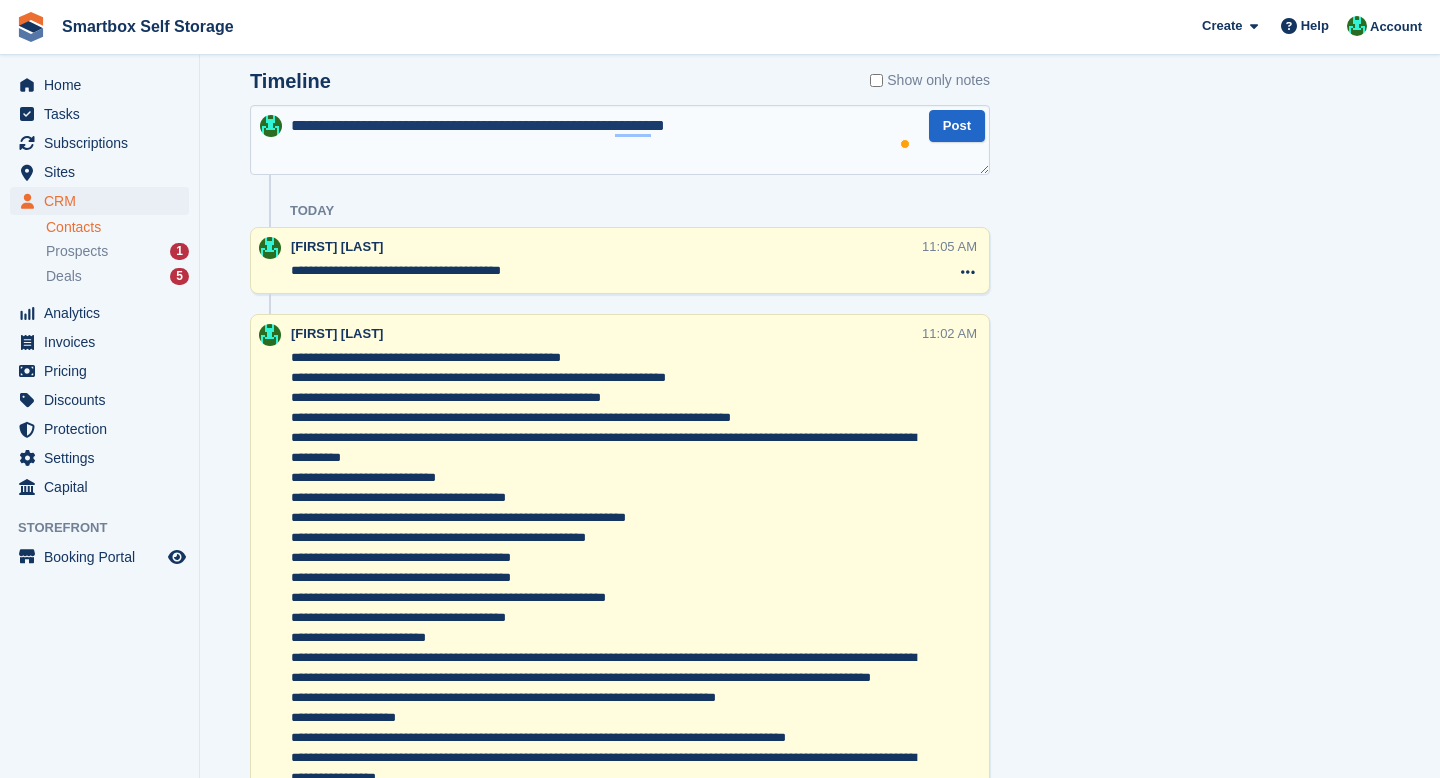 type 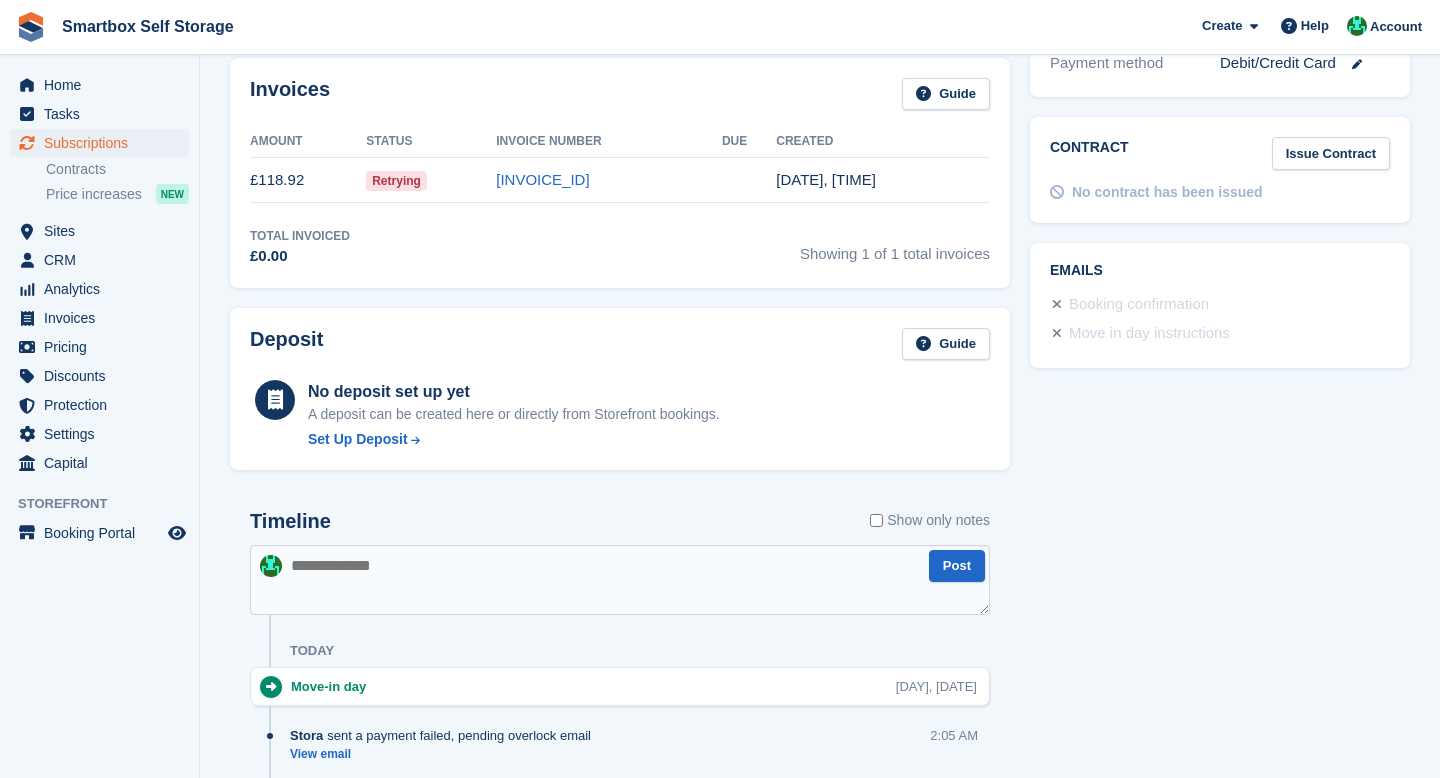 scroll, scrollTop: 576, scrollLeft: 0, axis: vertical 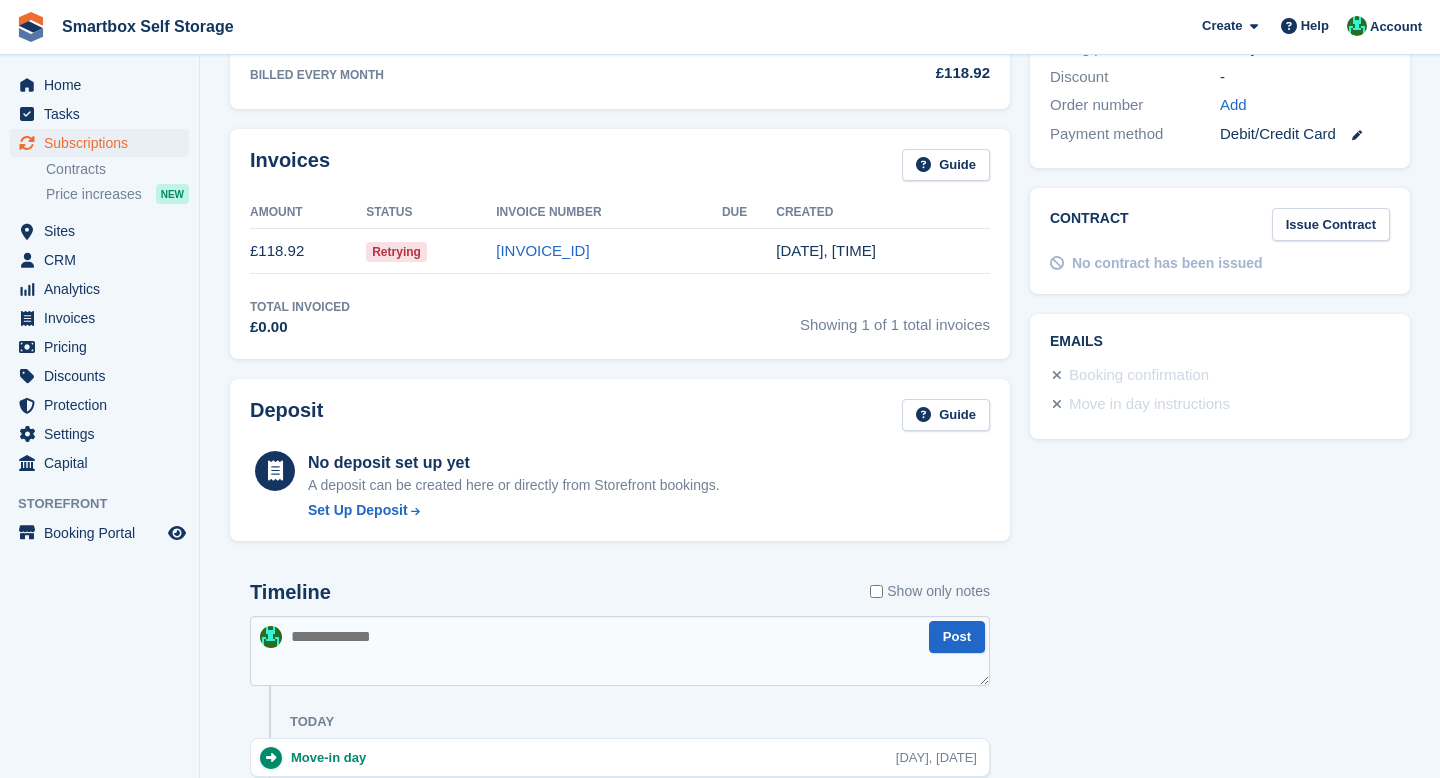 click on "72FCF642-0071" at bounding box center [609, 251] 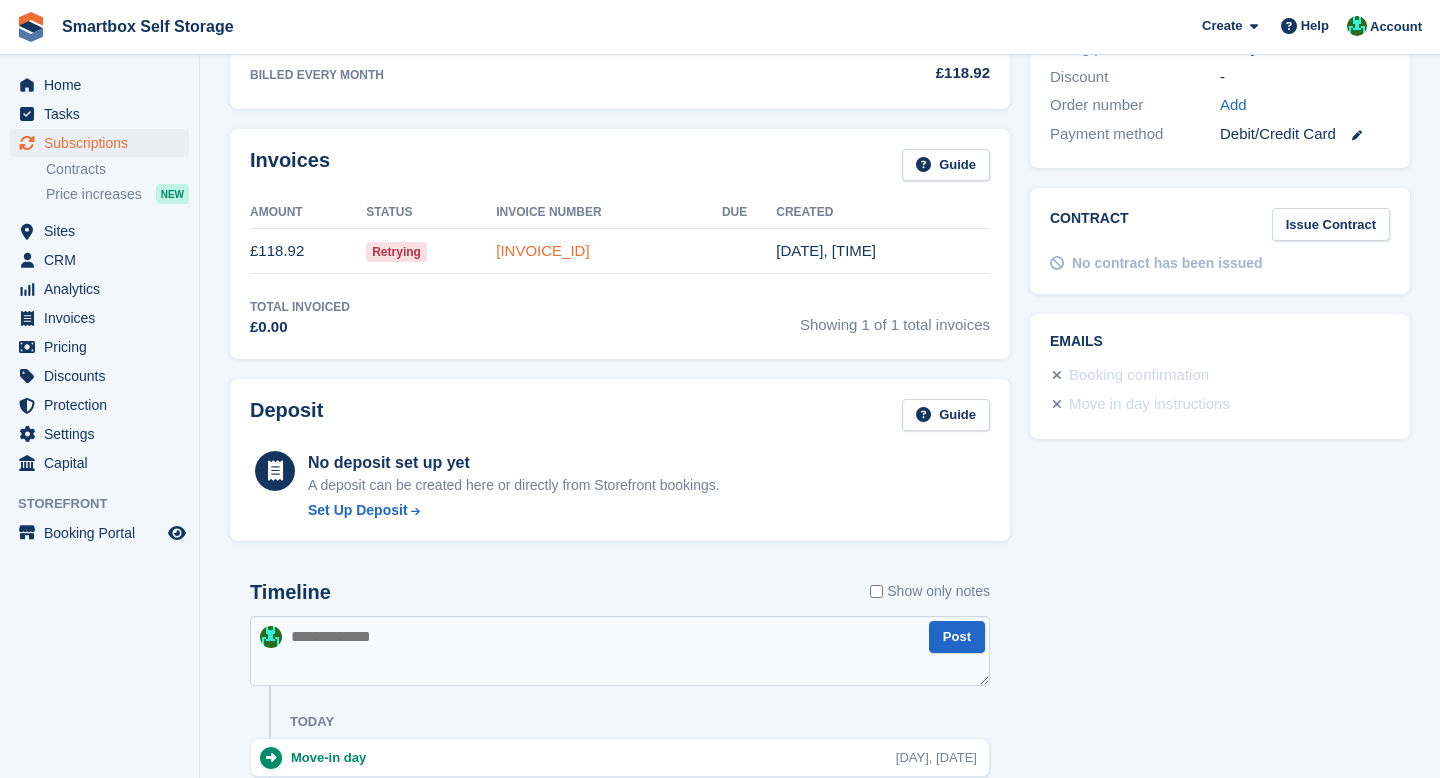 click on "72FCF642-0071" at bounding box center (542, 250) 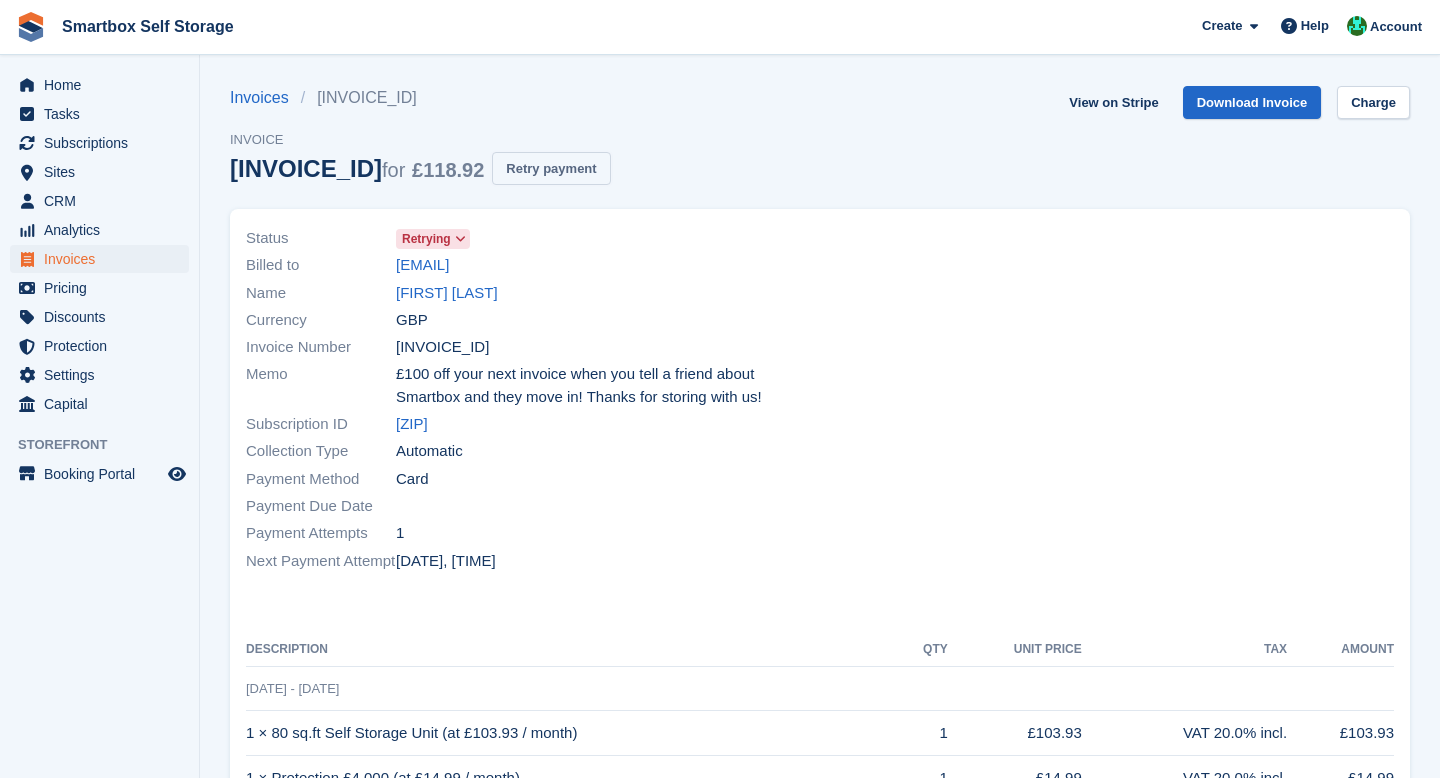 click on "Retry payment" at bounding box center (551, 168) 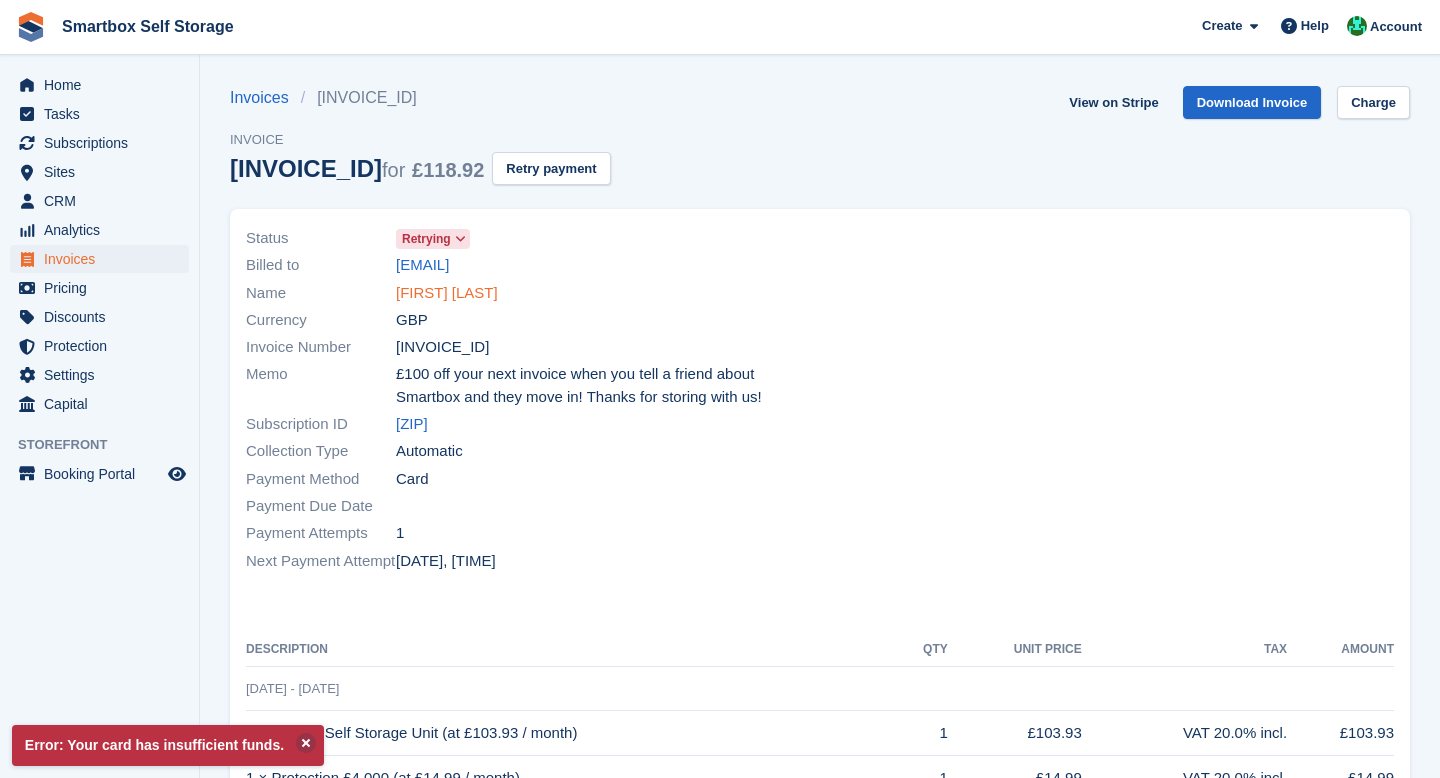 click on "Kiara Carter" at bounding box center (447, 293) 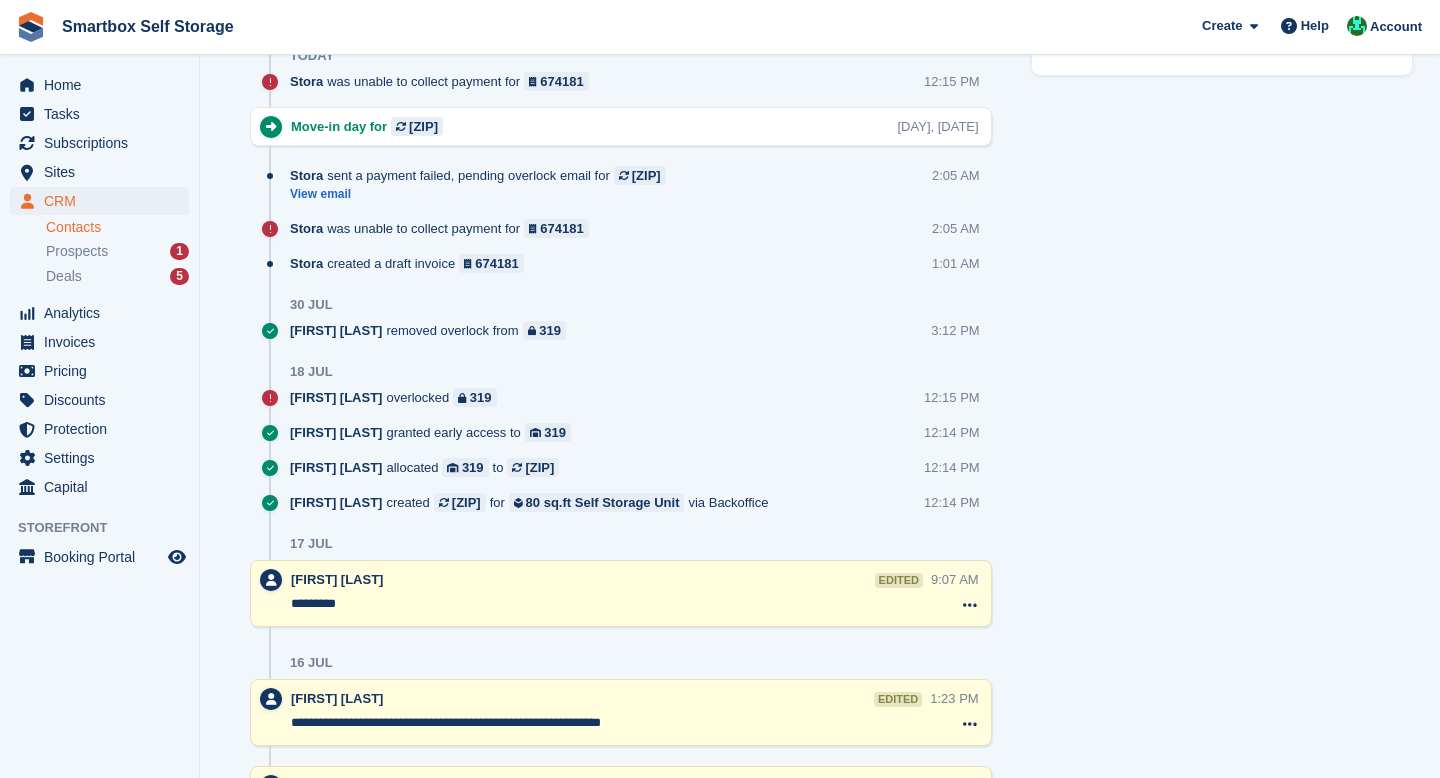 scroll, scrollTop: 890, scrollLeft: 0, axis: vertical 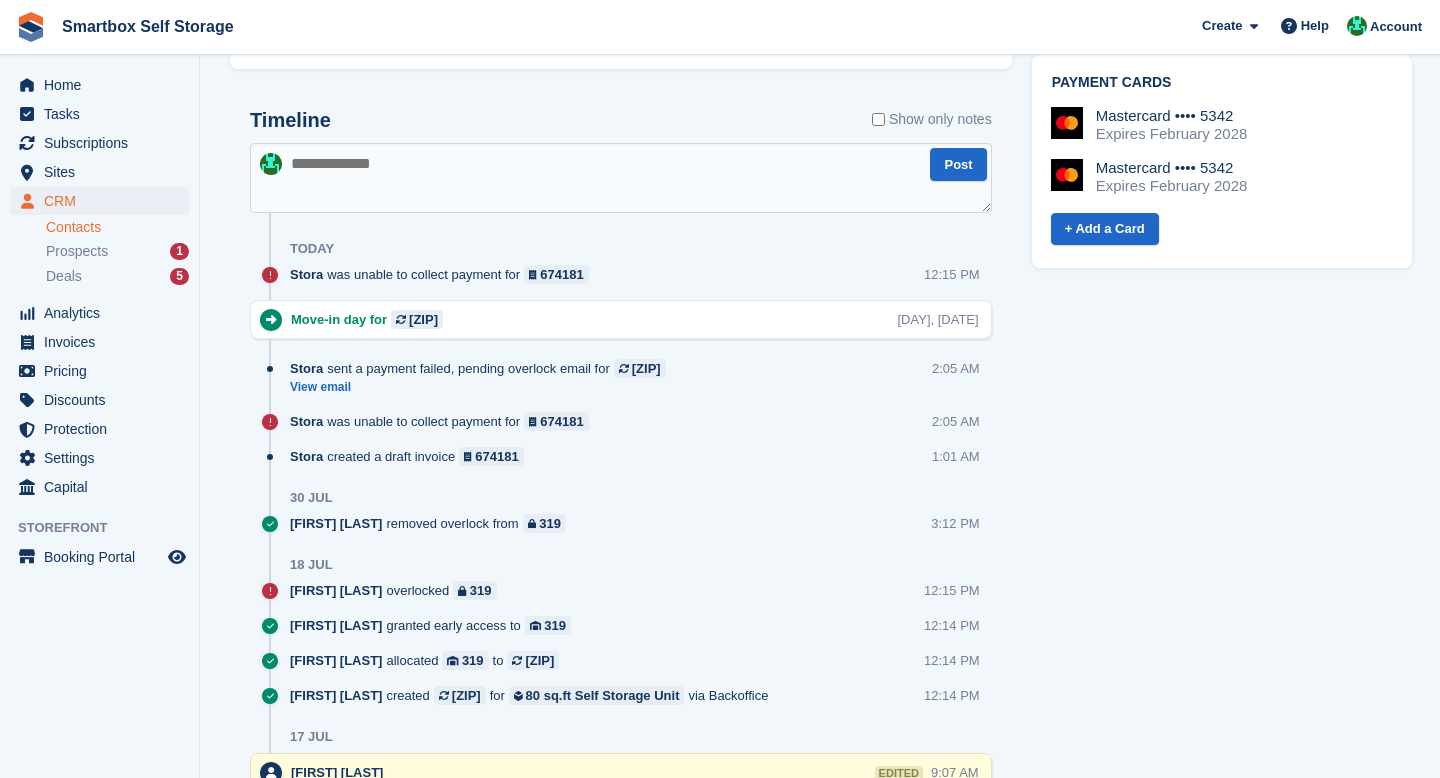 click at bounding box center [621, 178] 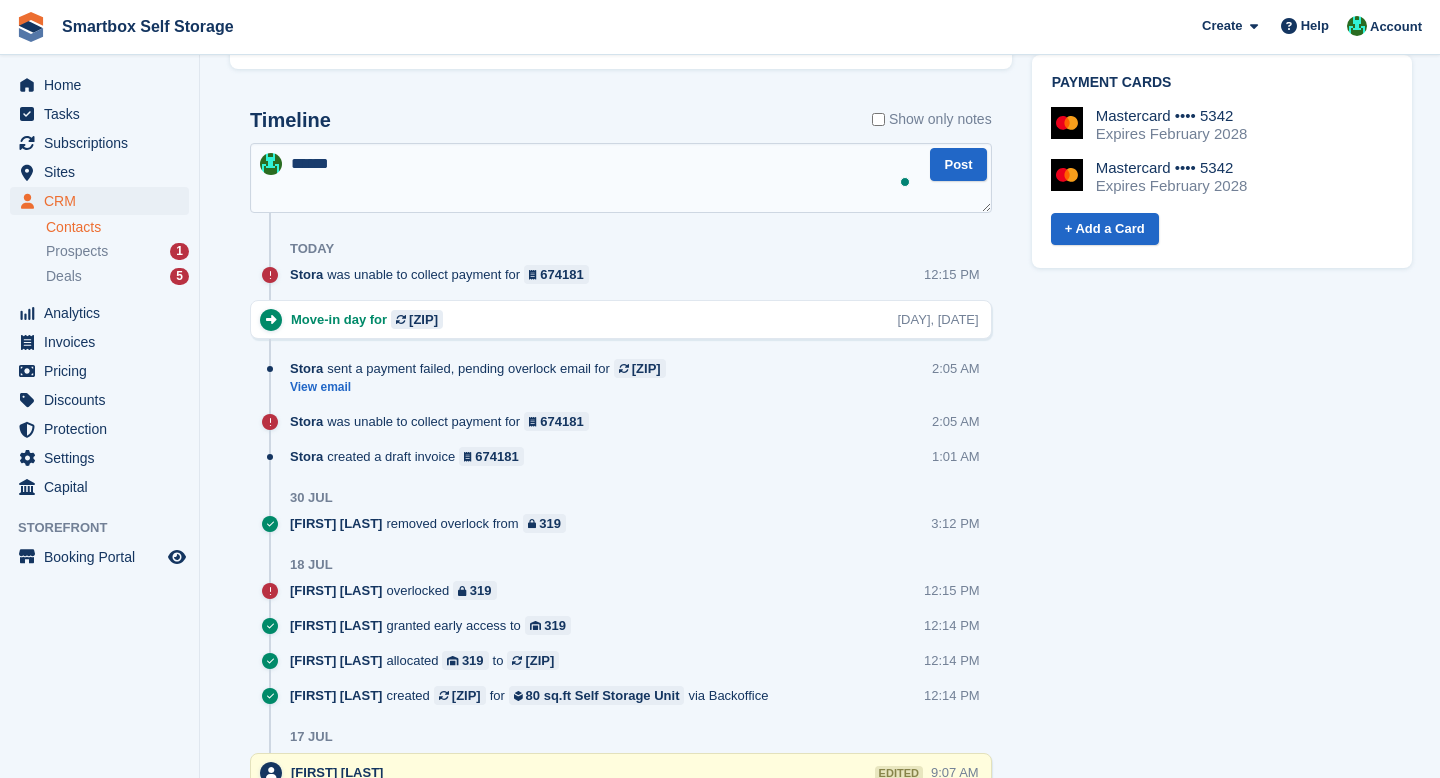 type on "*******" 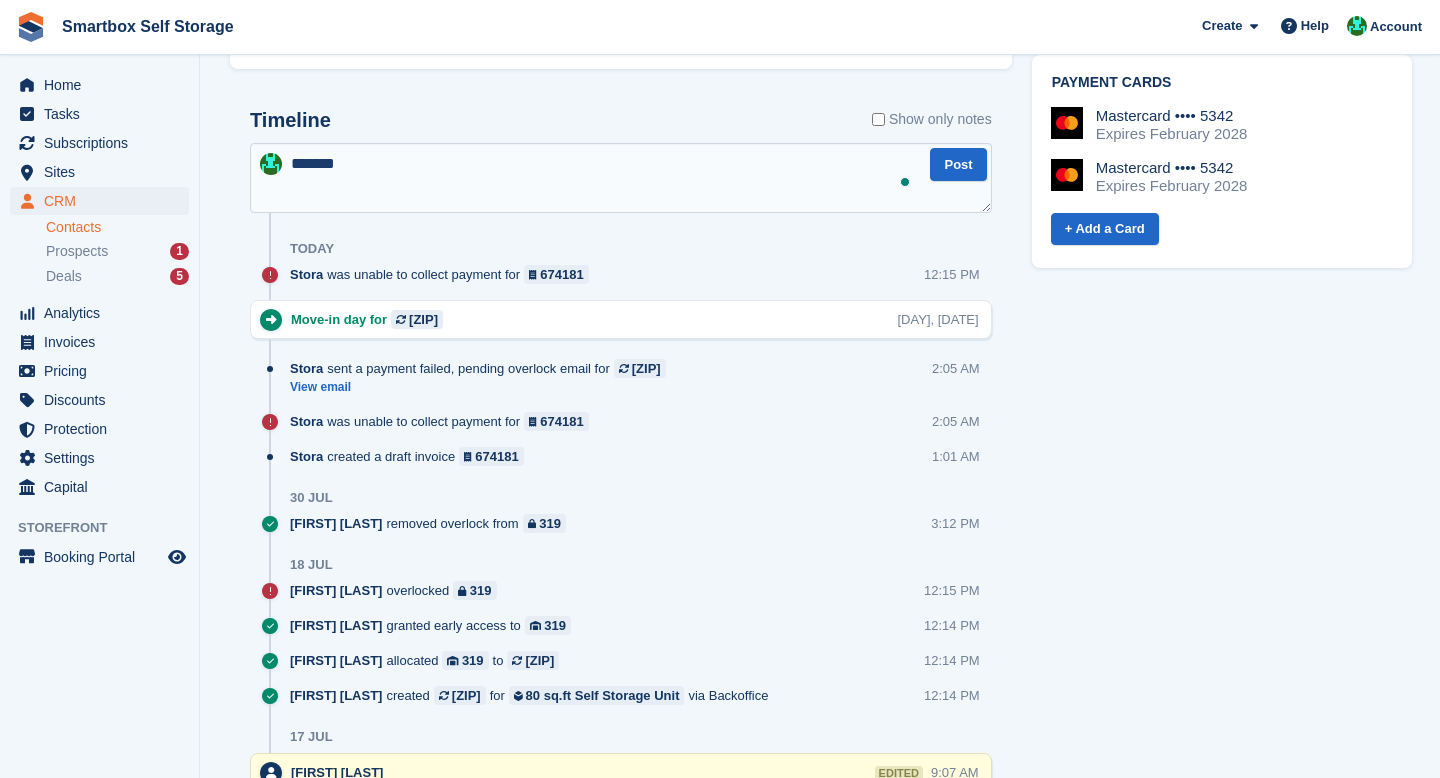 type 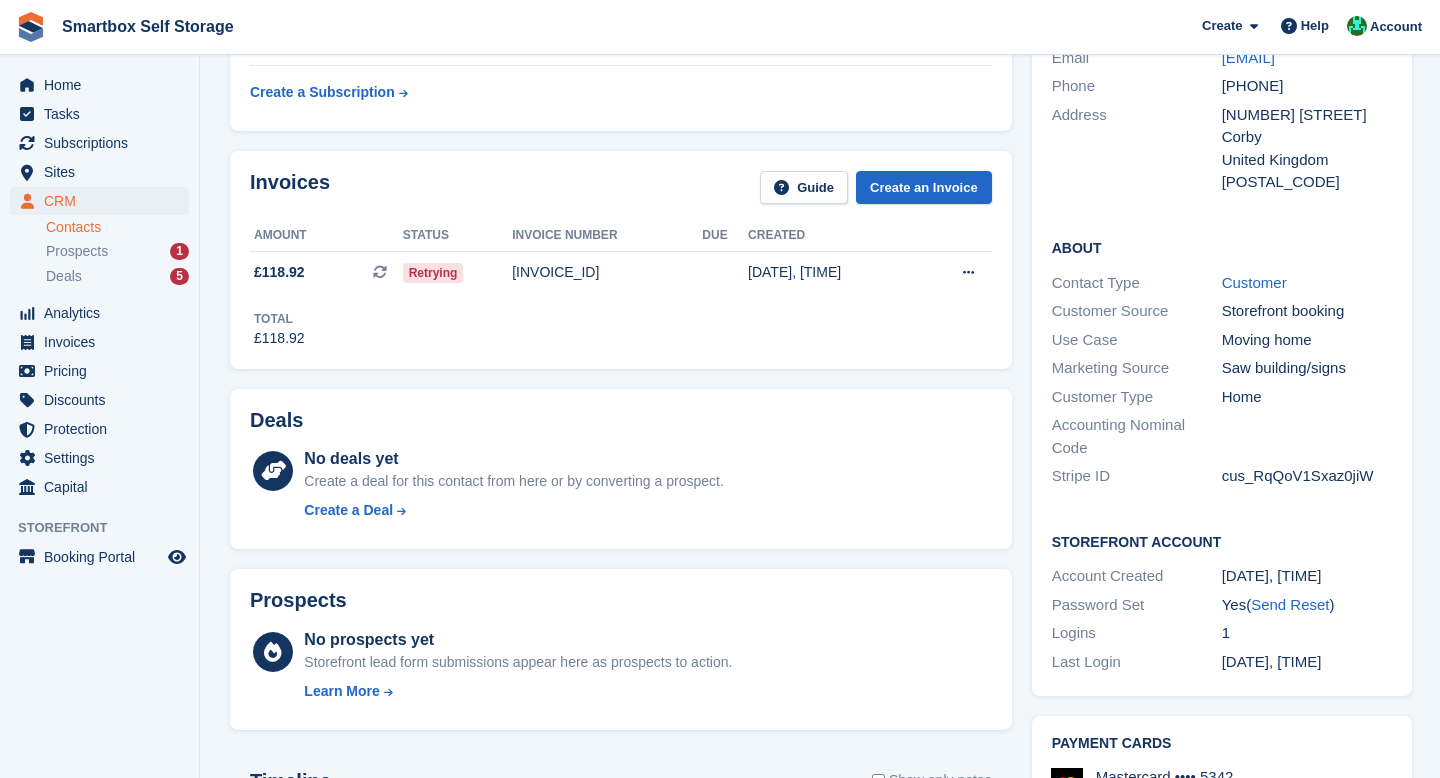 scroll, scrollTop: 0, scrollLeft: 0, axis: both 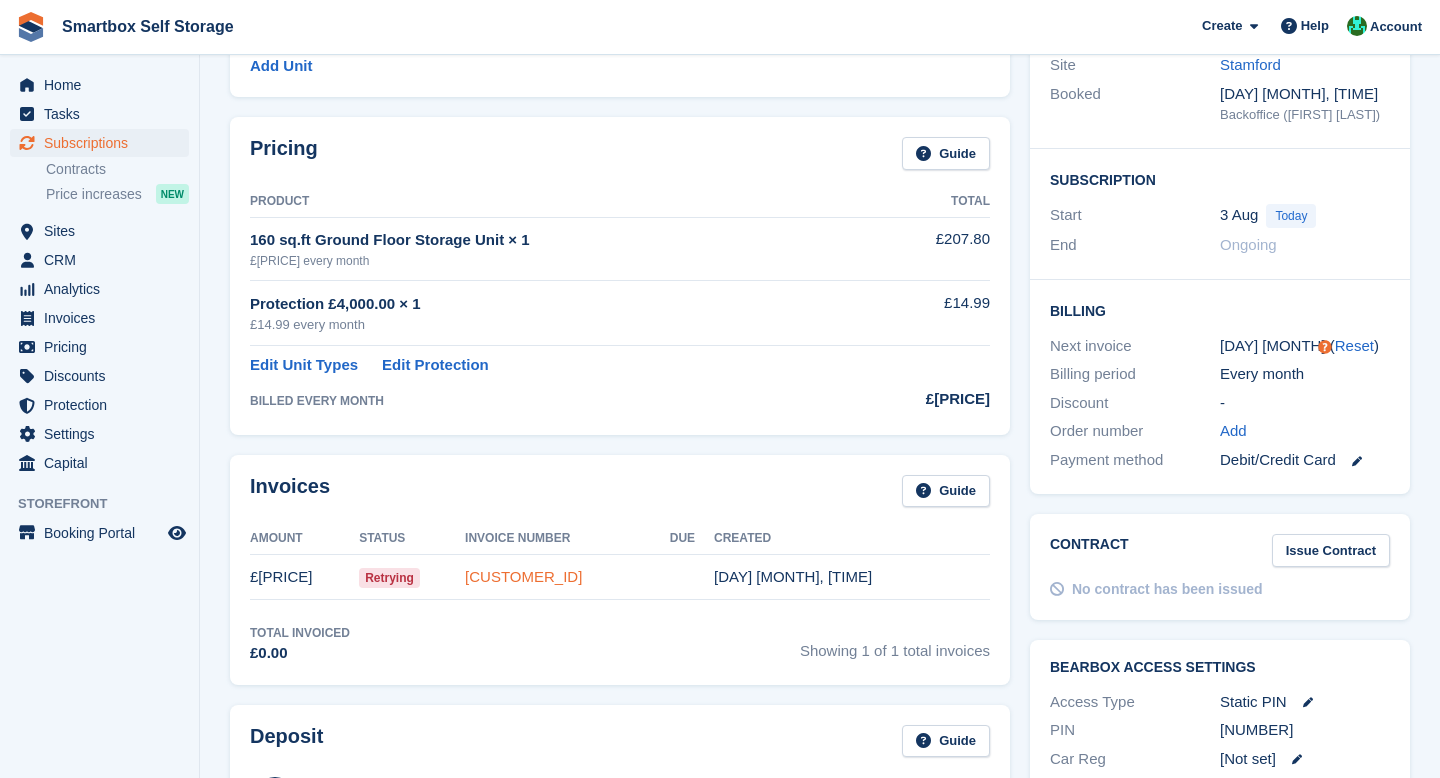 click on "72FCF642-0064" at bounding box center [523, 576] 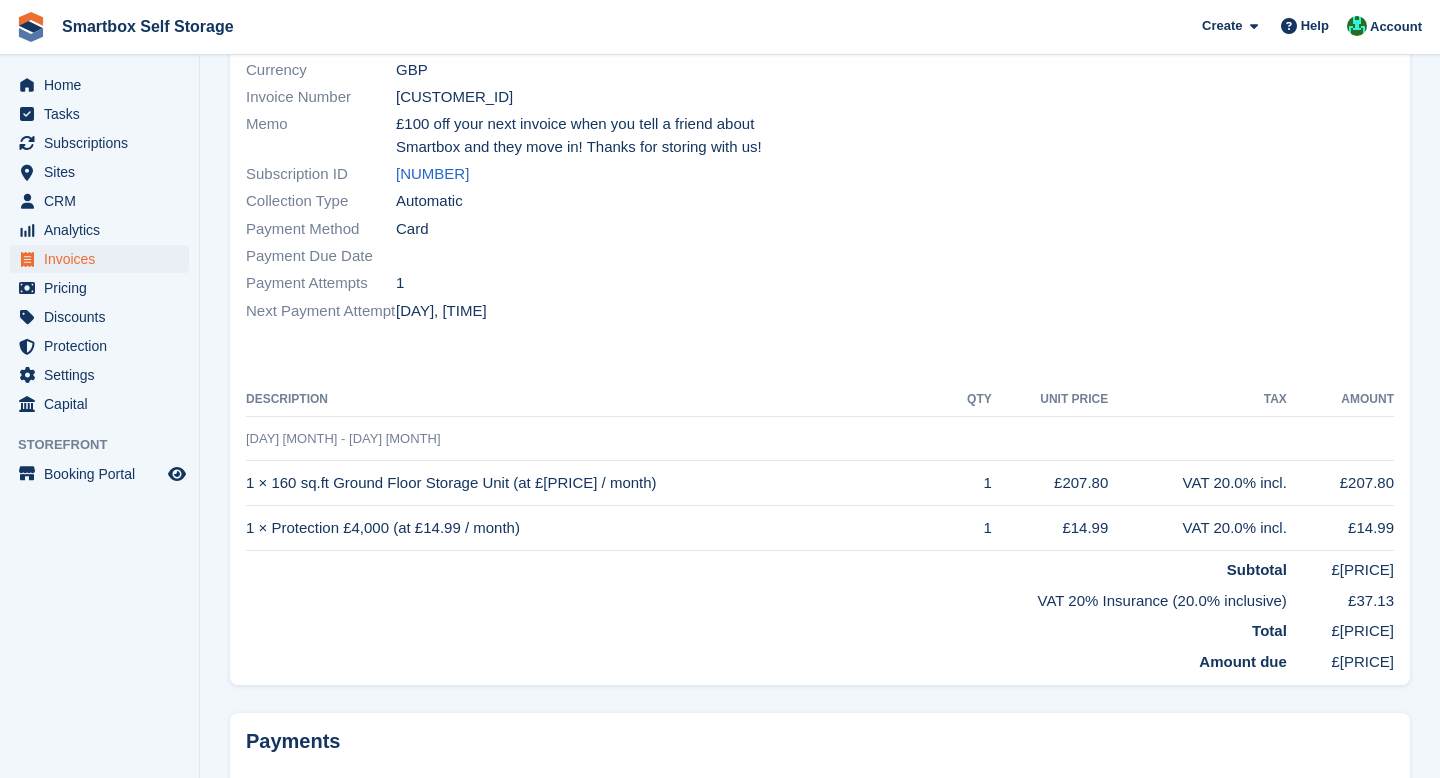 scroll, scrollTop: 0, scrollLeft: 0, axis: both 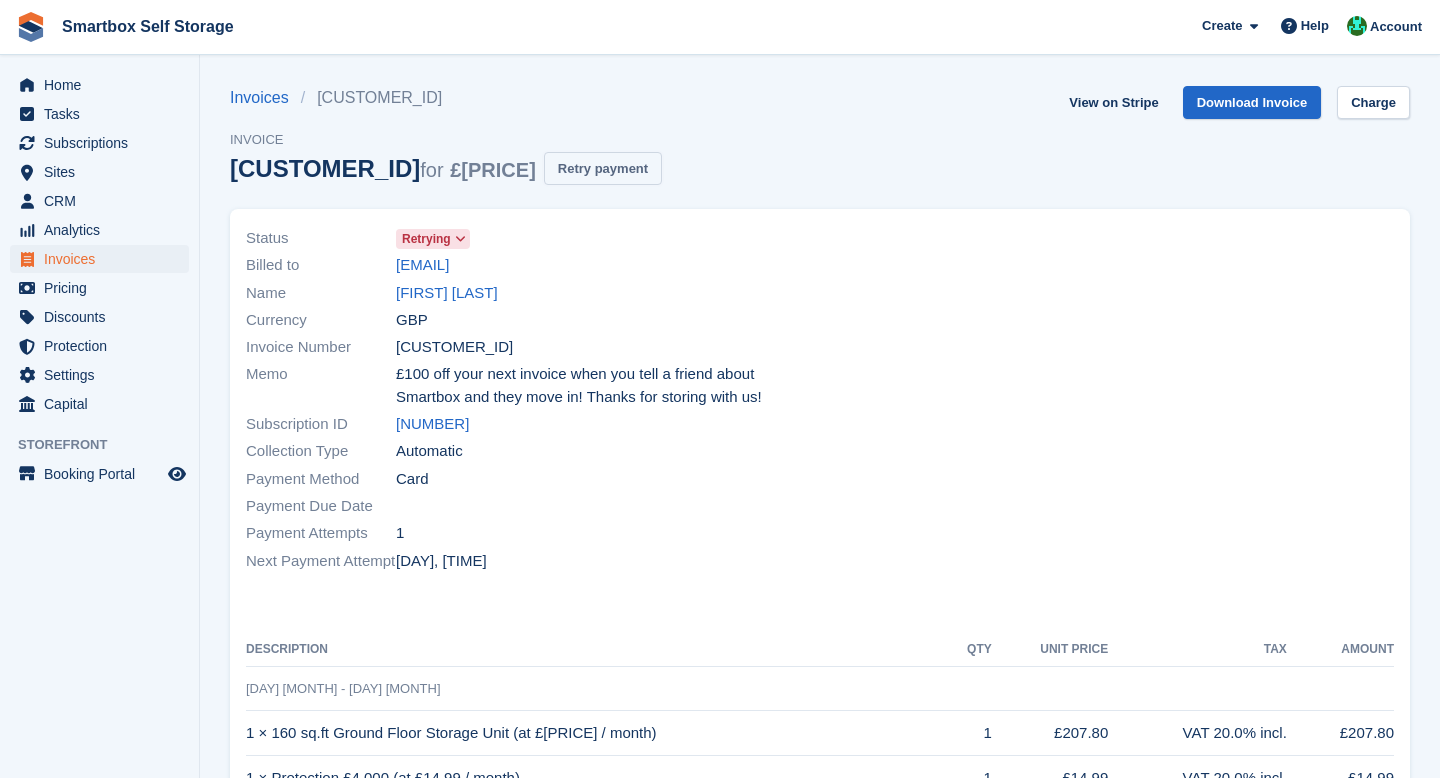 click on "Retry payment" at bounding box center (603, 168) 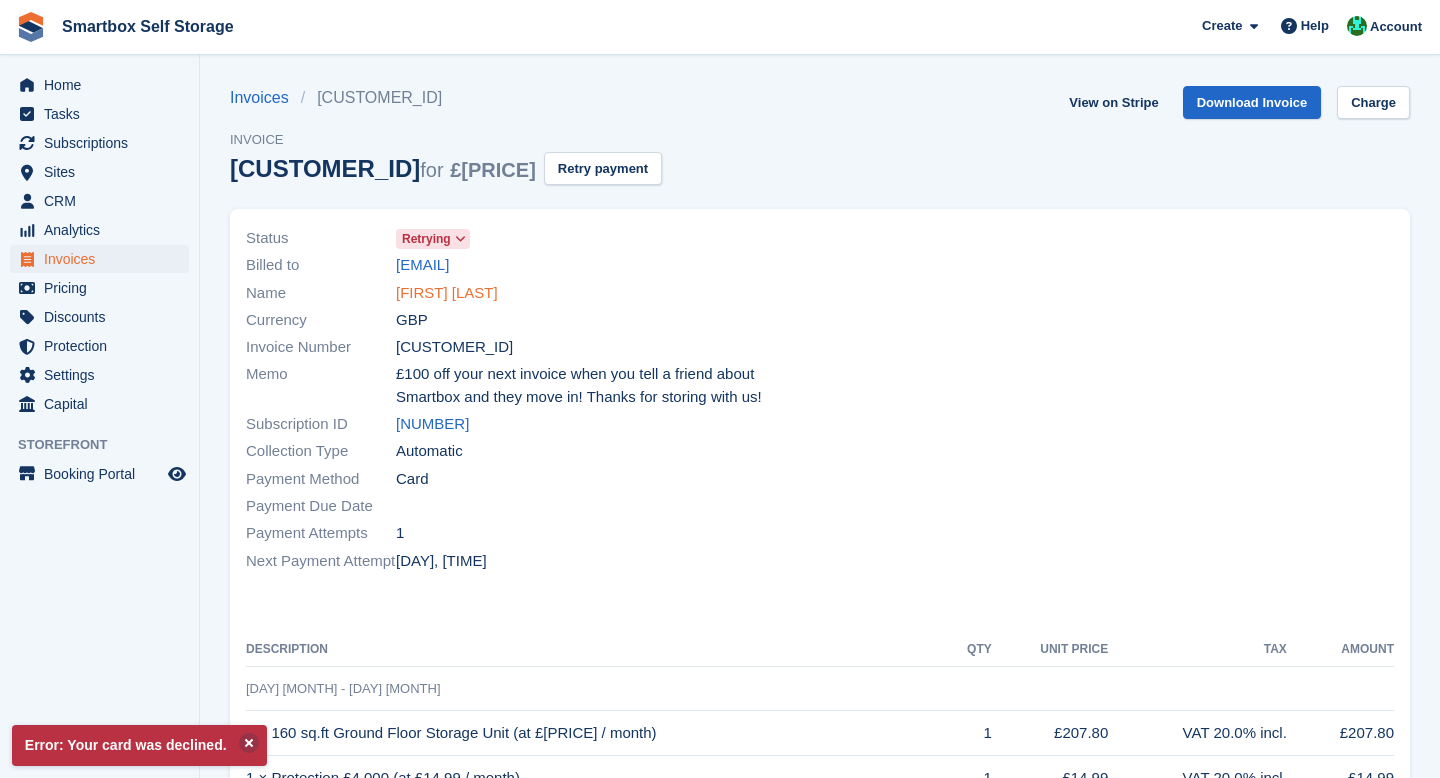 click on "Antony Dodworth" at bounding box center (447, 293) 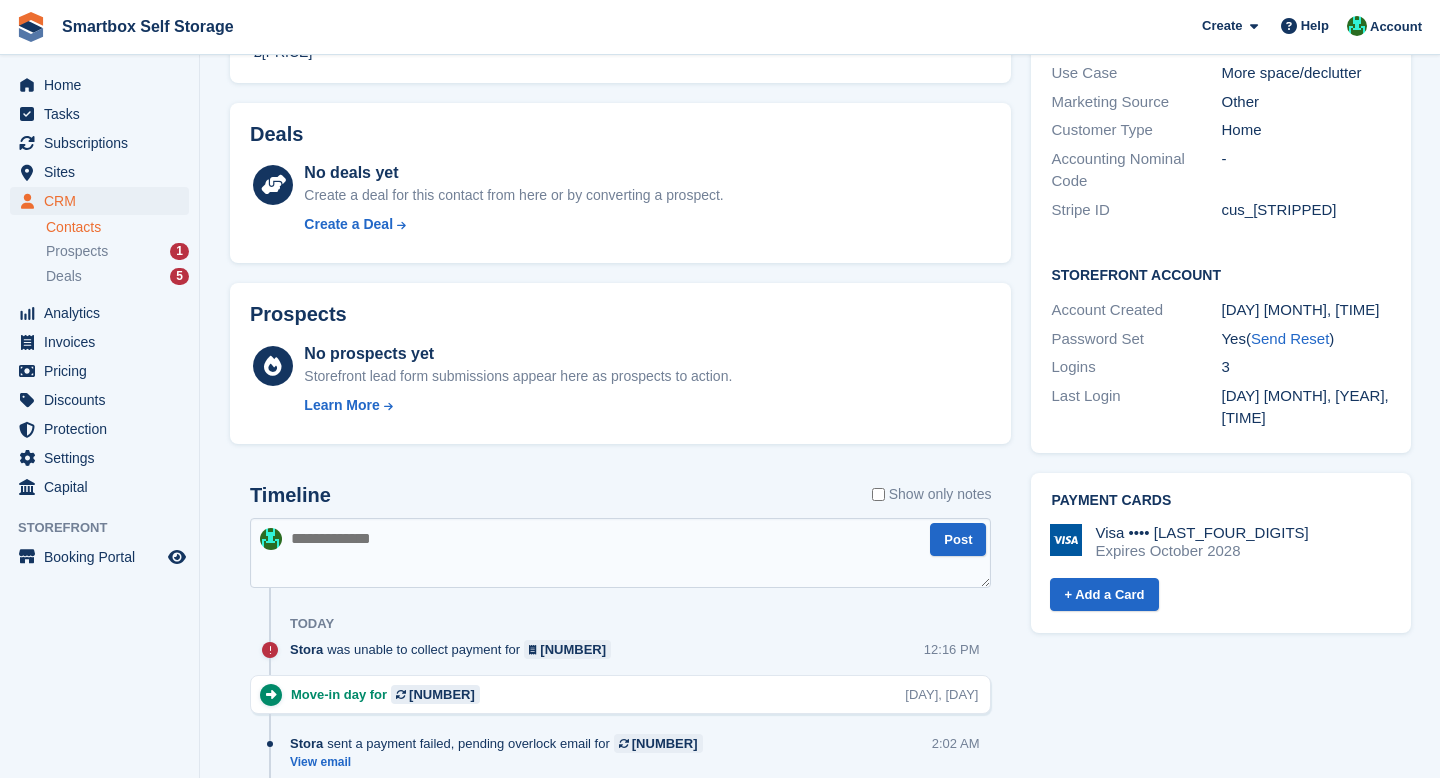 scroll, scrollTop: 634, scrollLeft: 0, axis: vertical 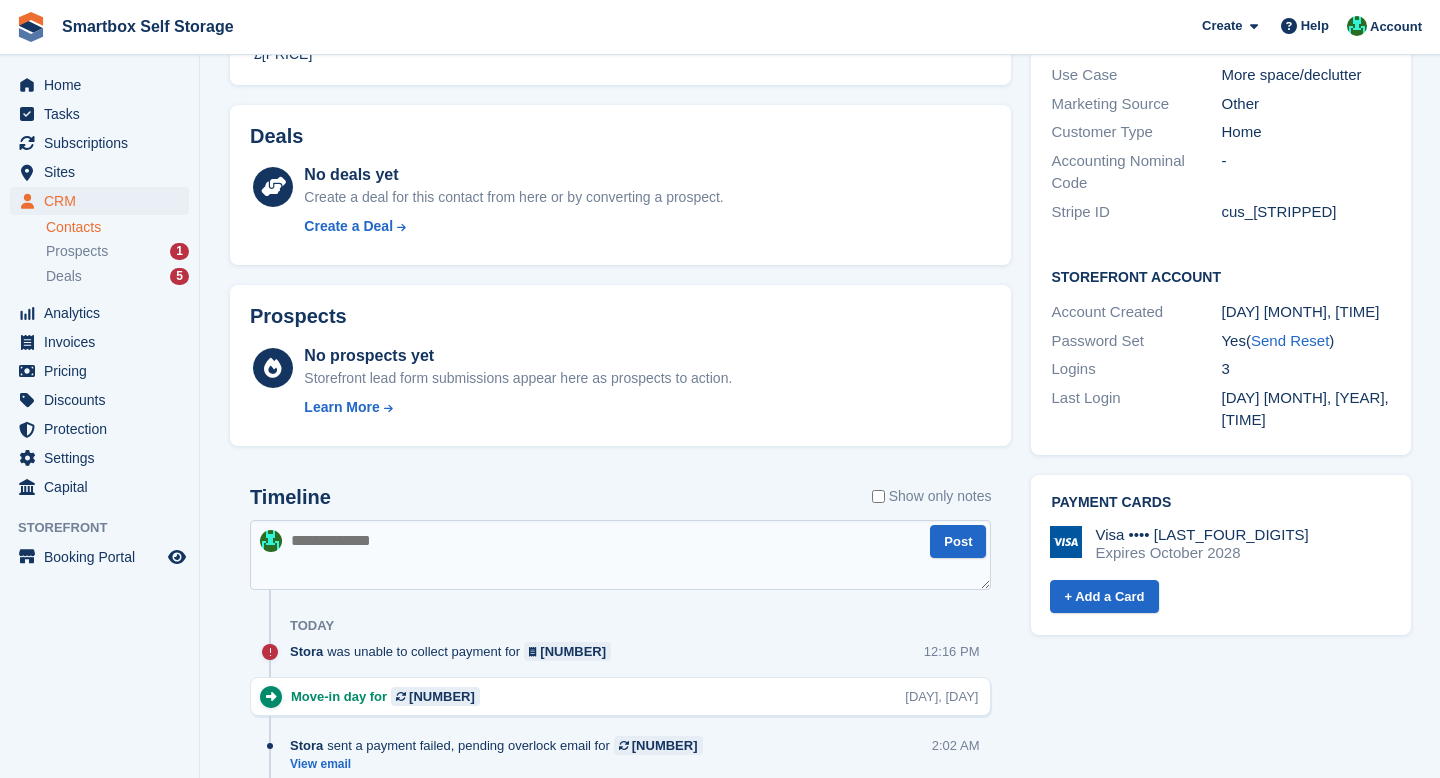 click at bounding box center [620, 555] 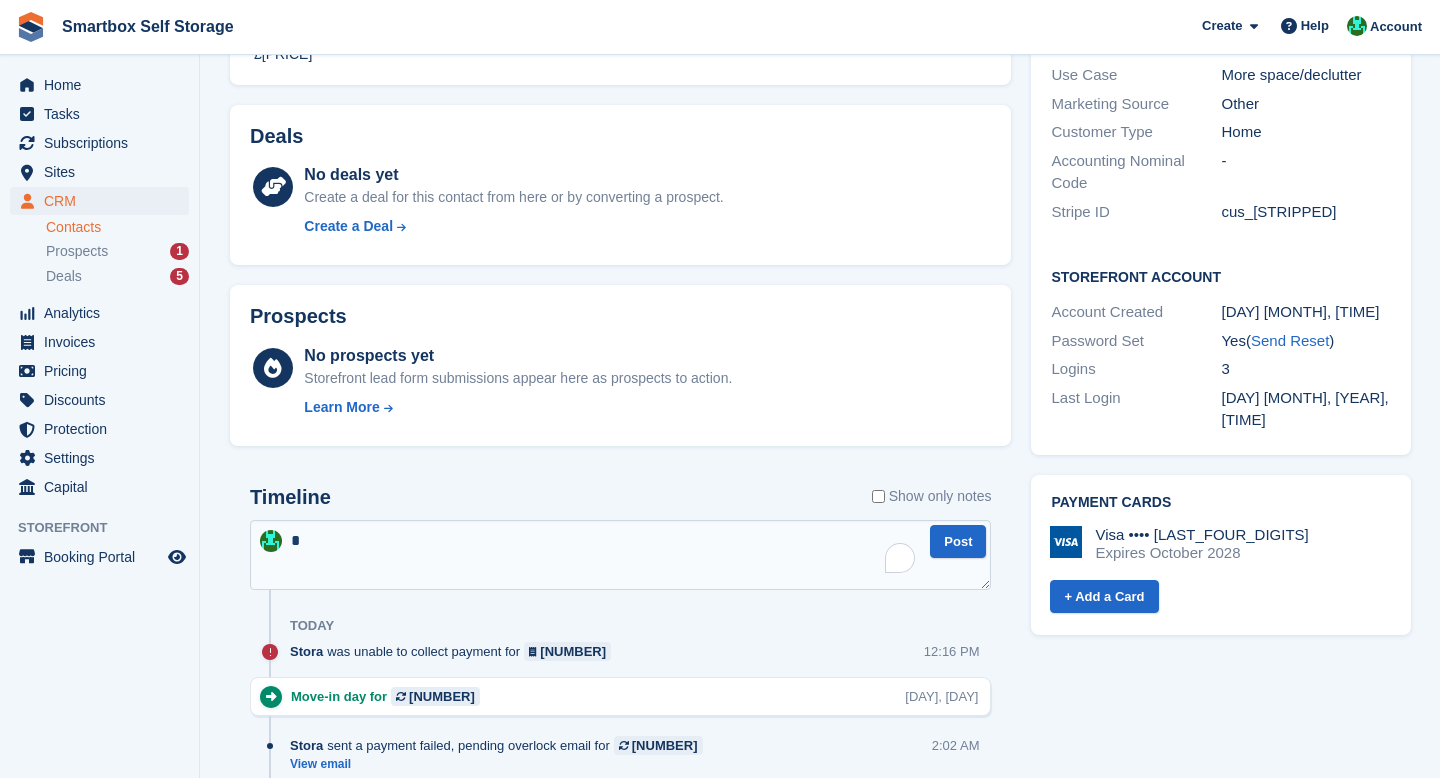 type on "**" 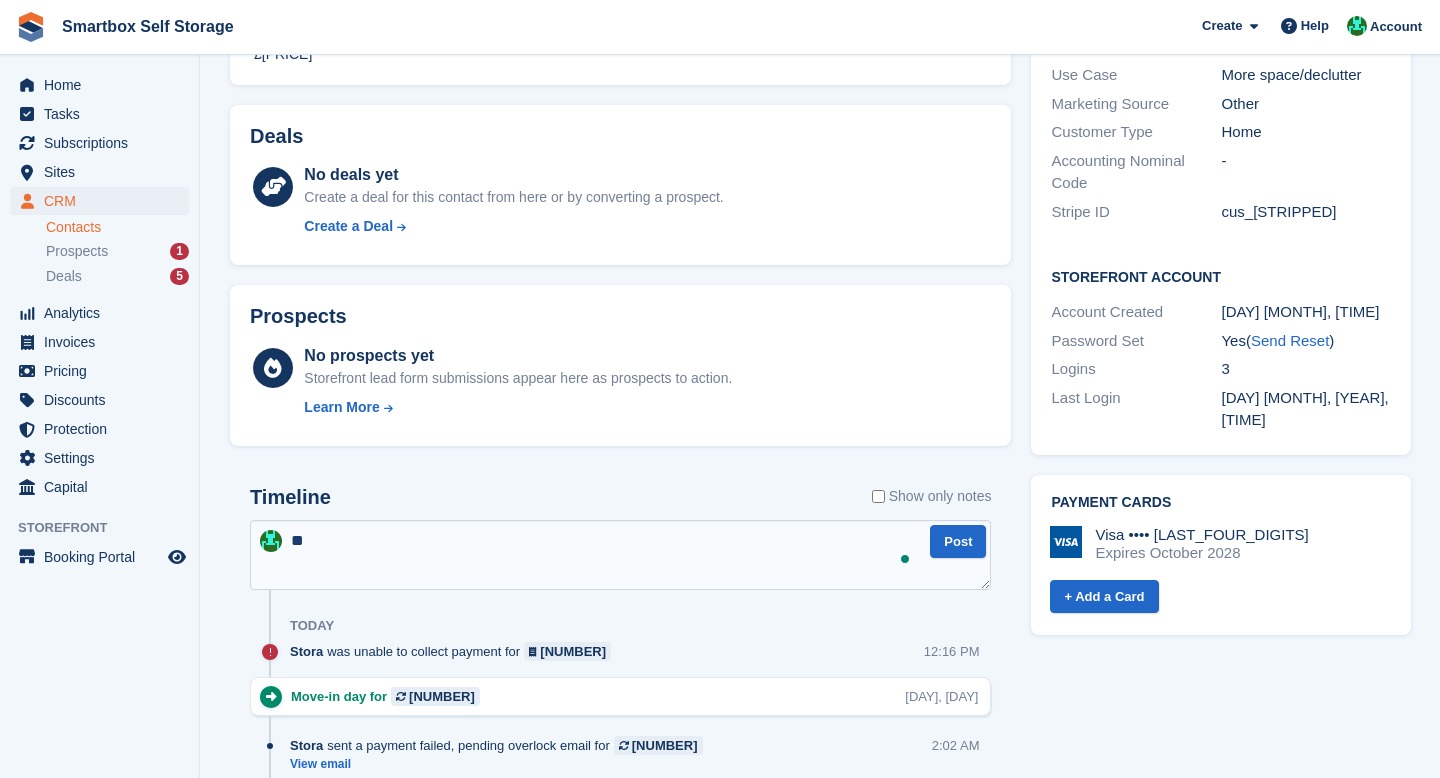 type 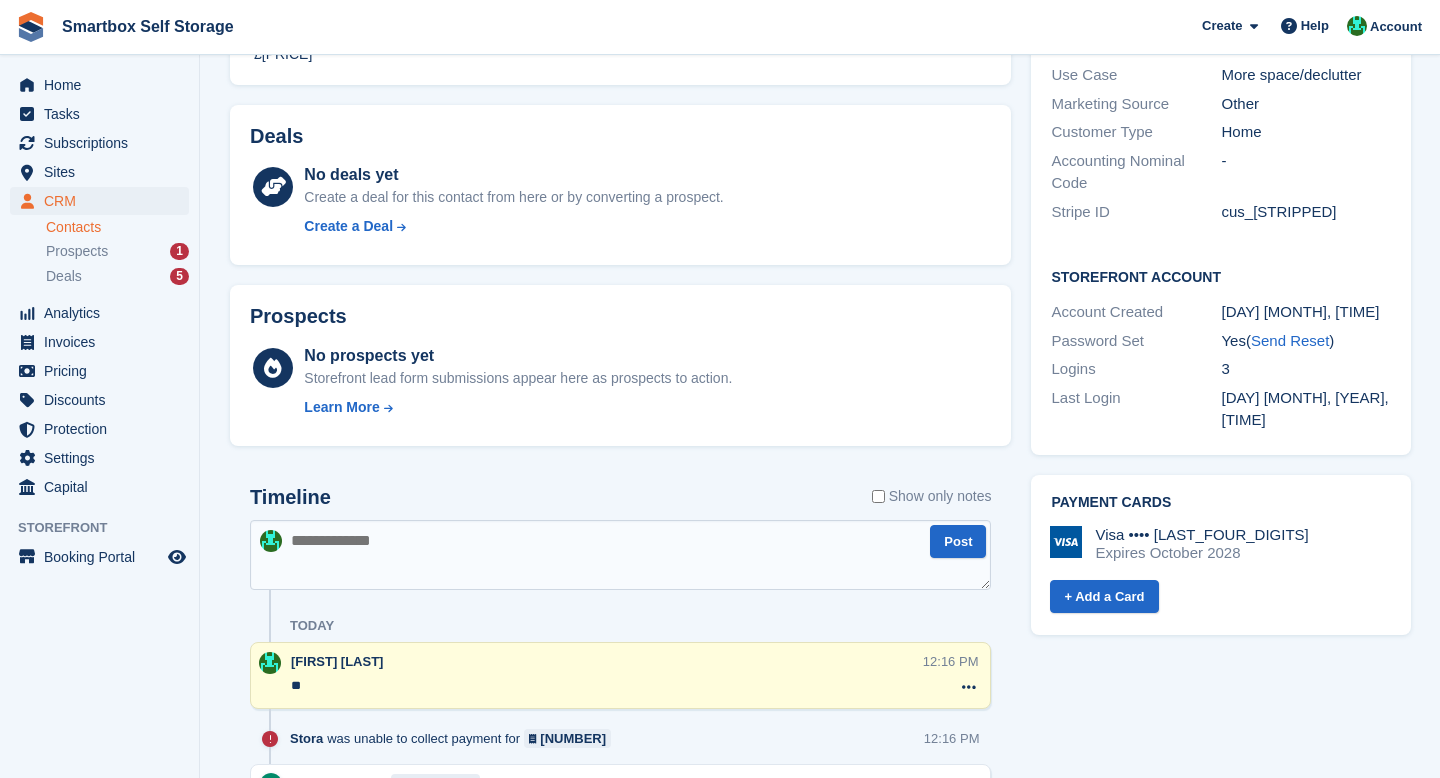 scroll, scrollTop: 0, scrollLeft: 0, axis: both 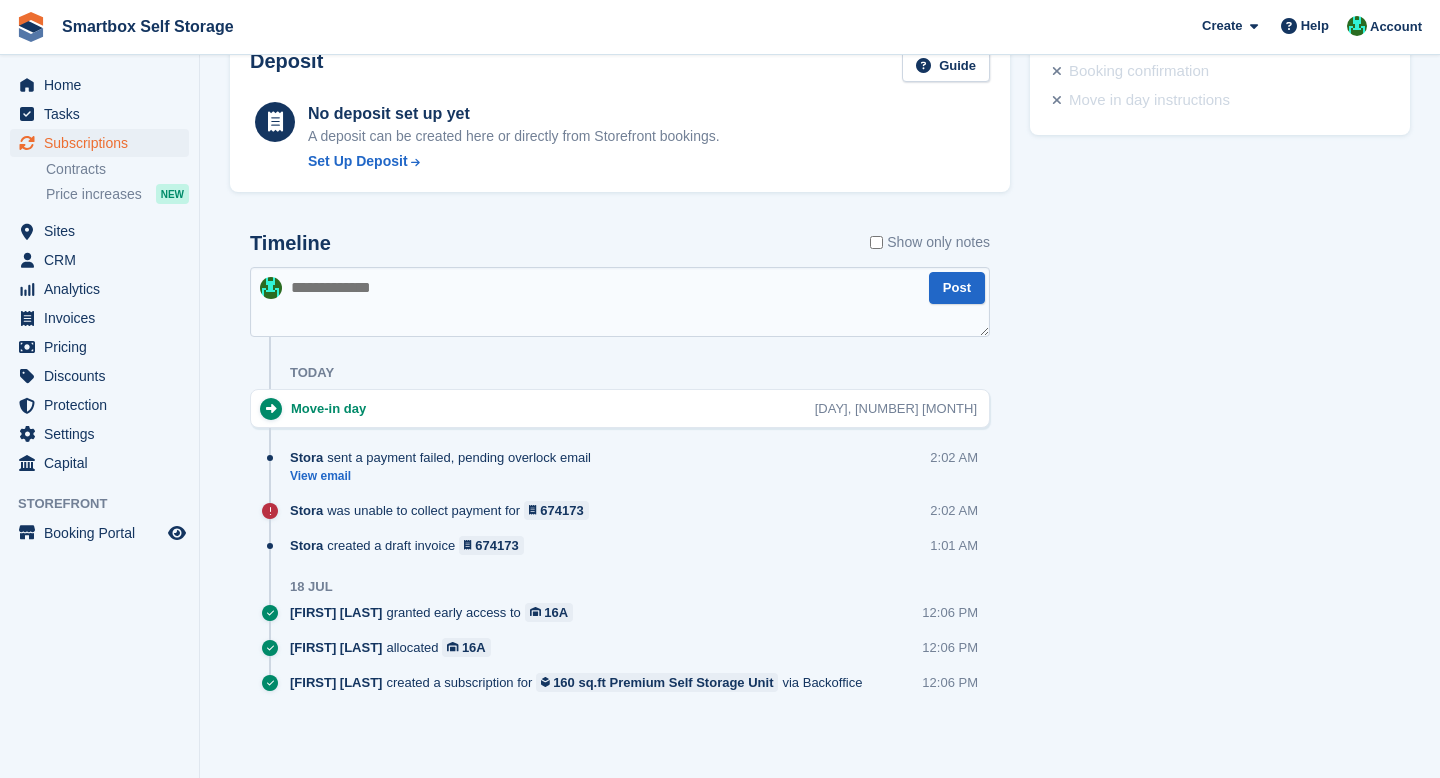 click at bounding box center (620, 302) 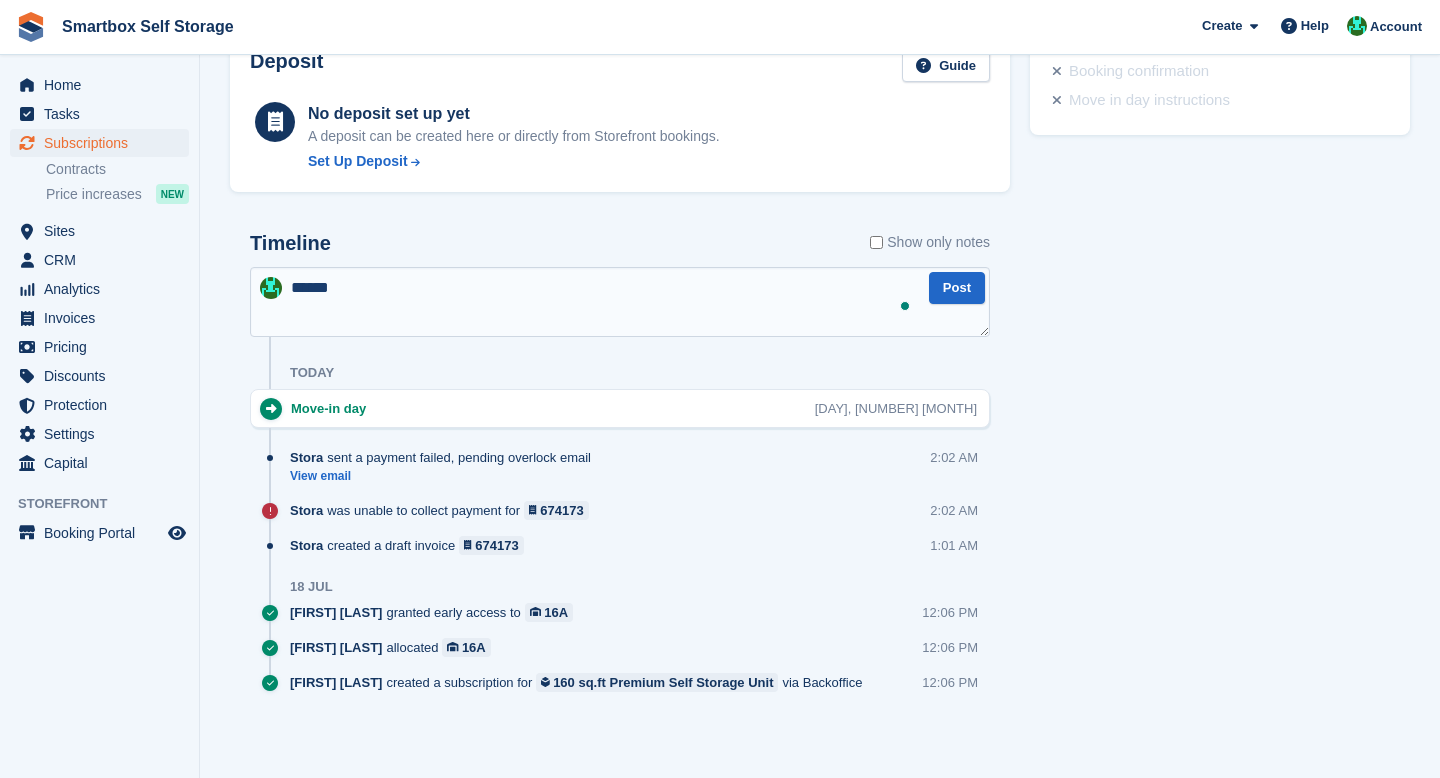 type on "*******" 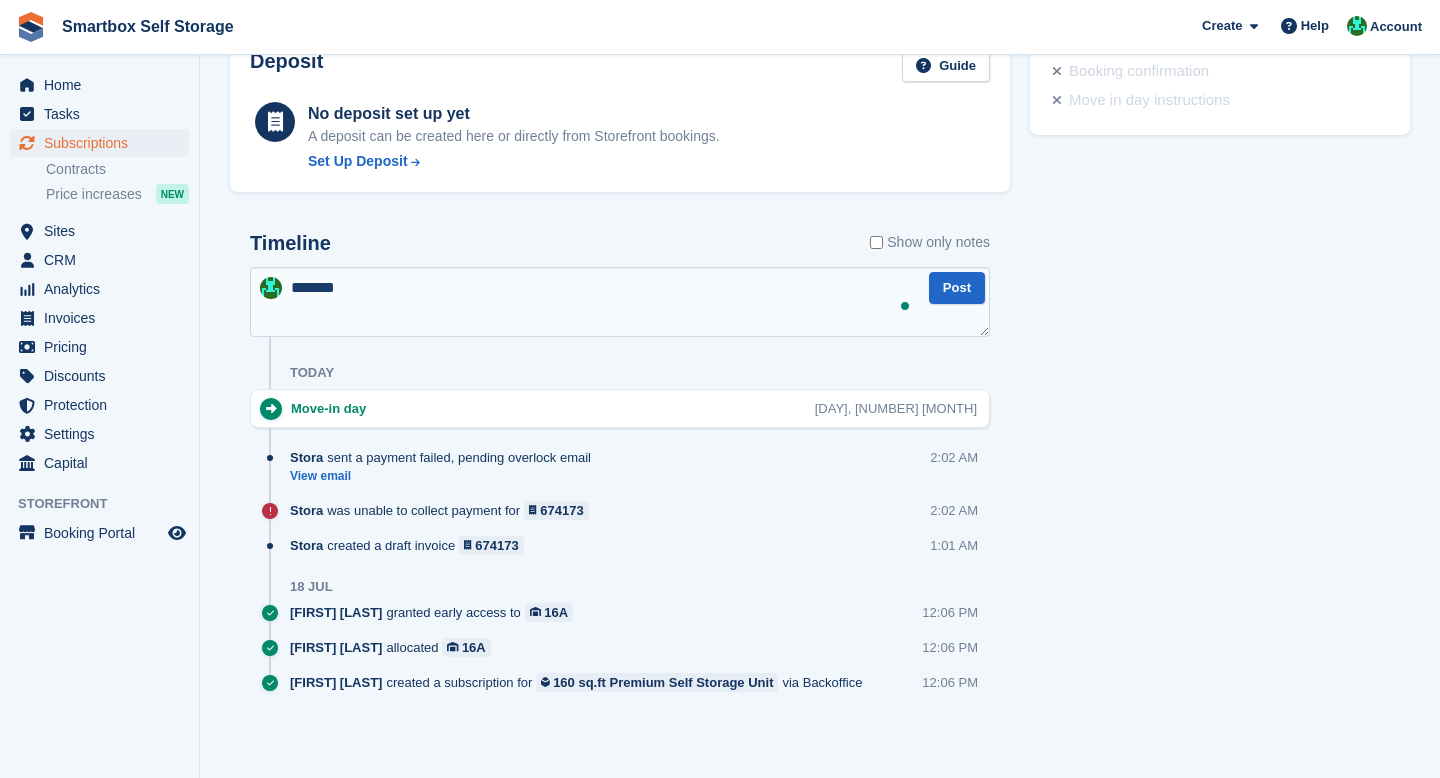 type 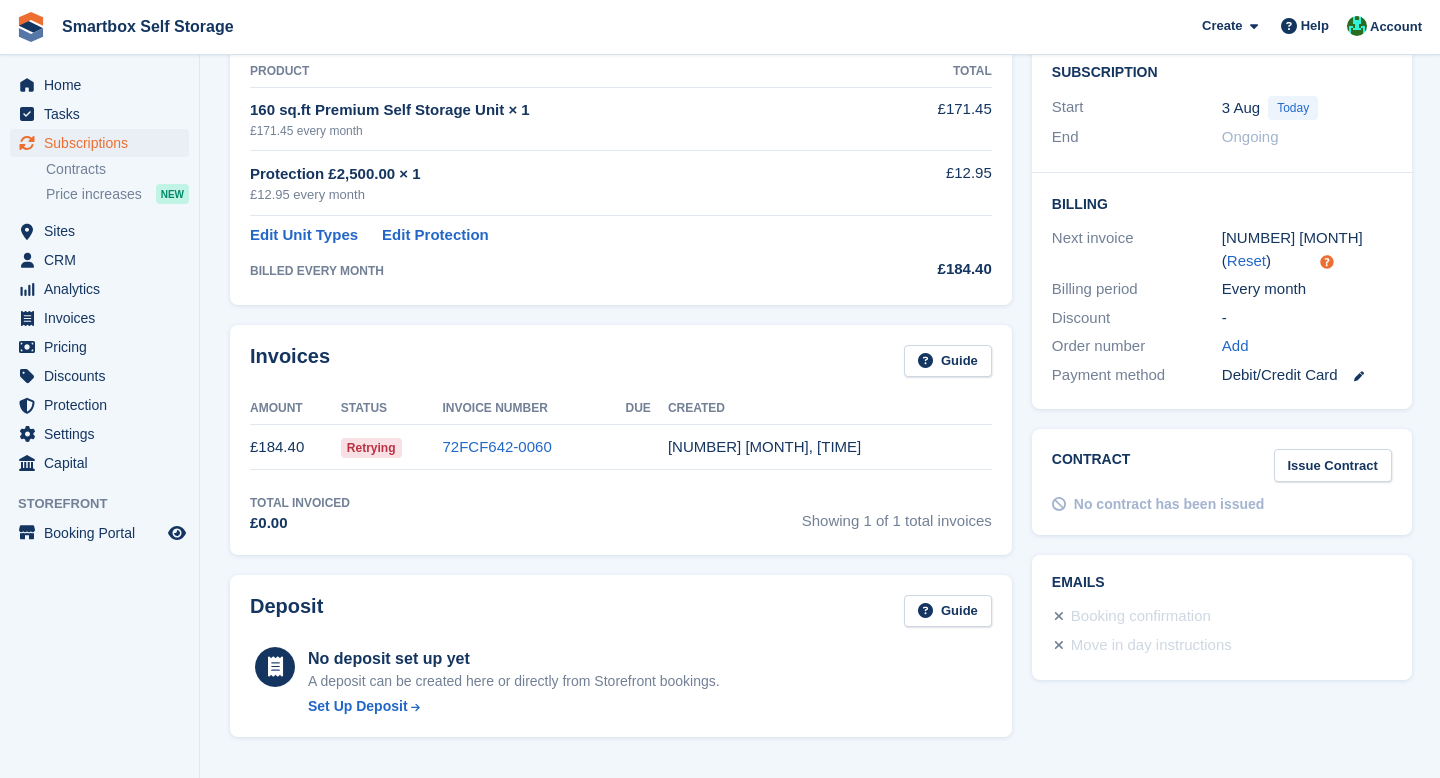 scroll, scrollTop: 0, scrollLeft: 0, axis: both 